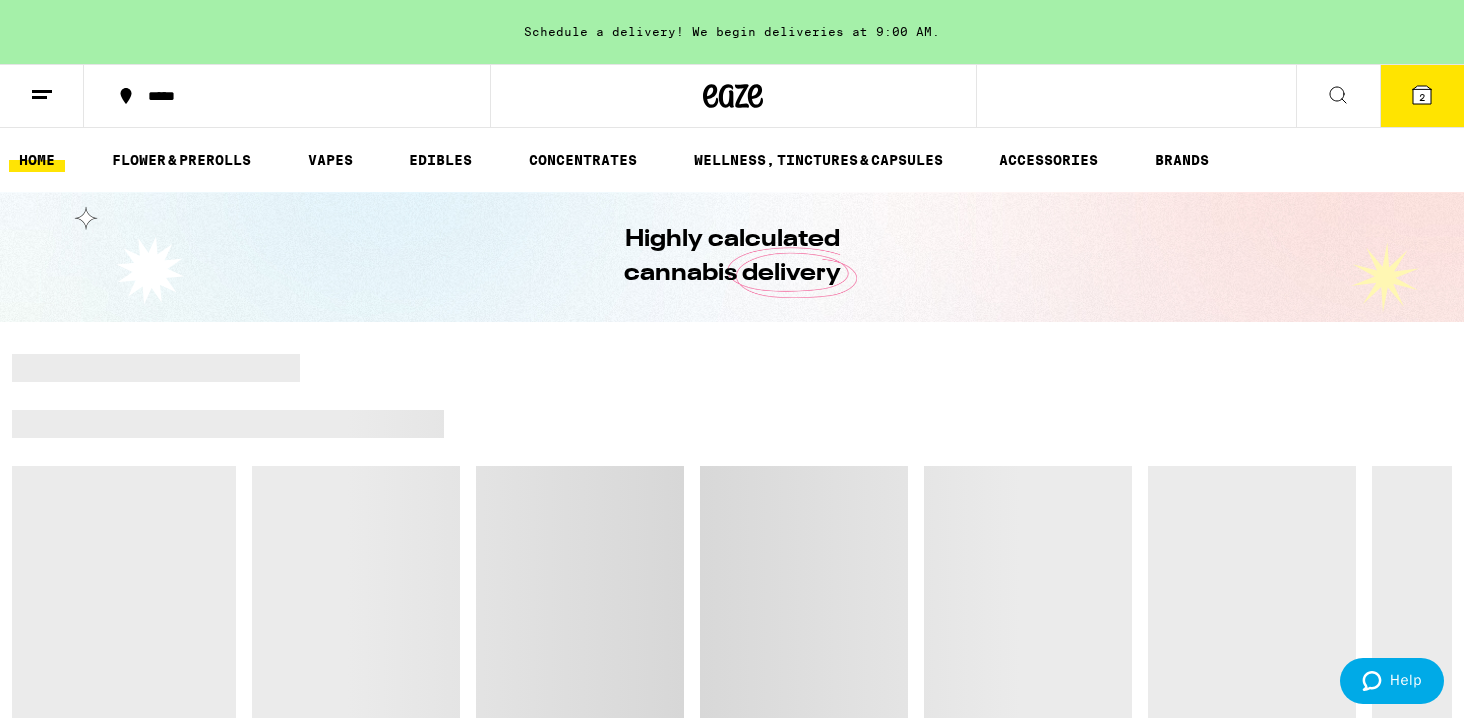 scroll, scrollTop: 0, scrollLeft: 0, axis: both 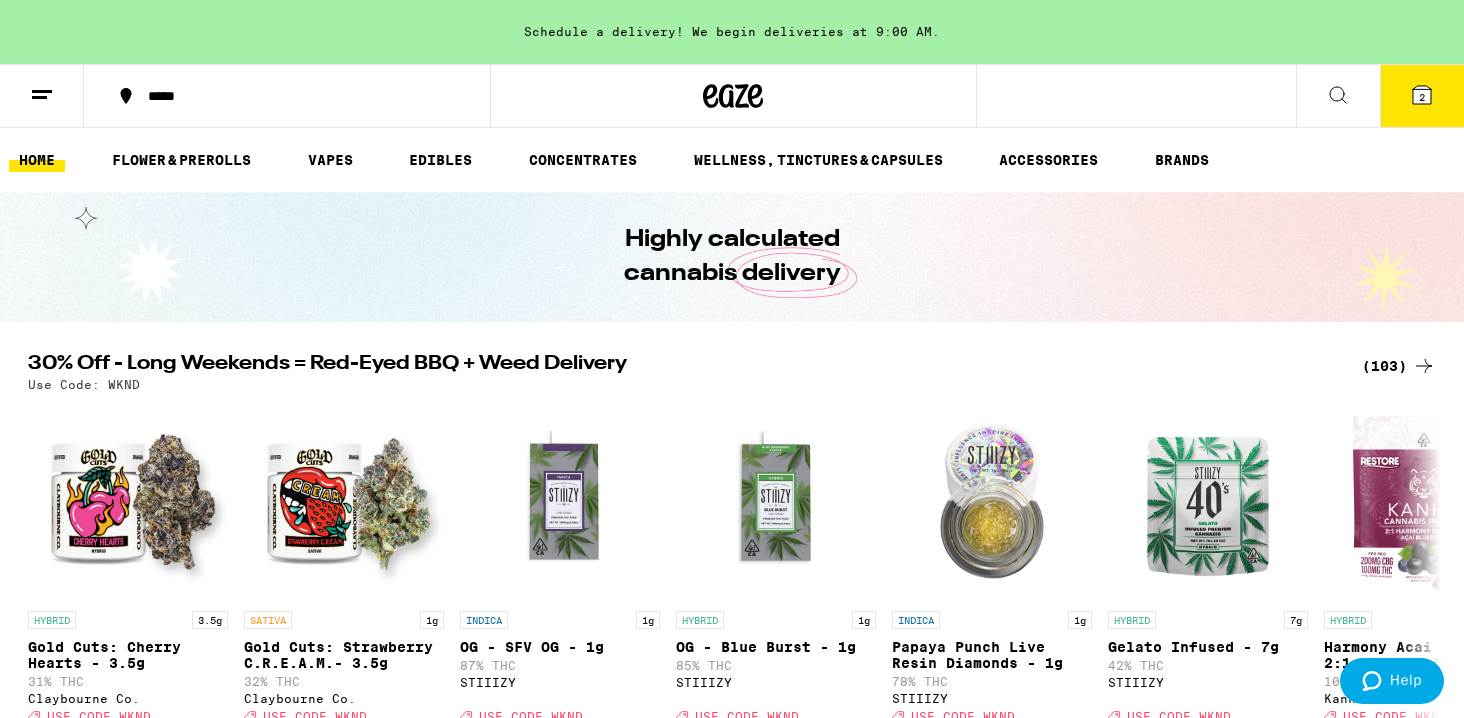 click on "*****" at bounding box center (299, 96) 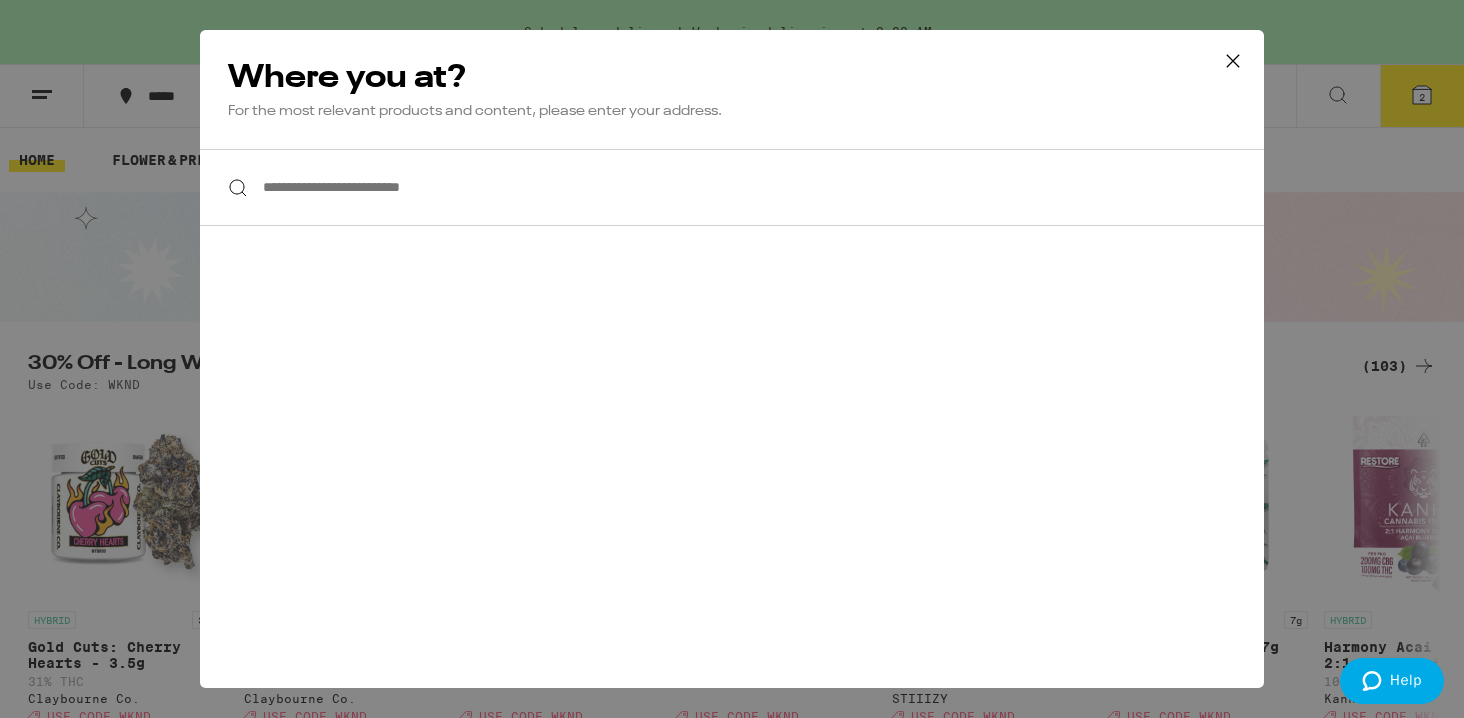 click on "**********" at bounding box center (732, 187) 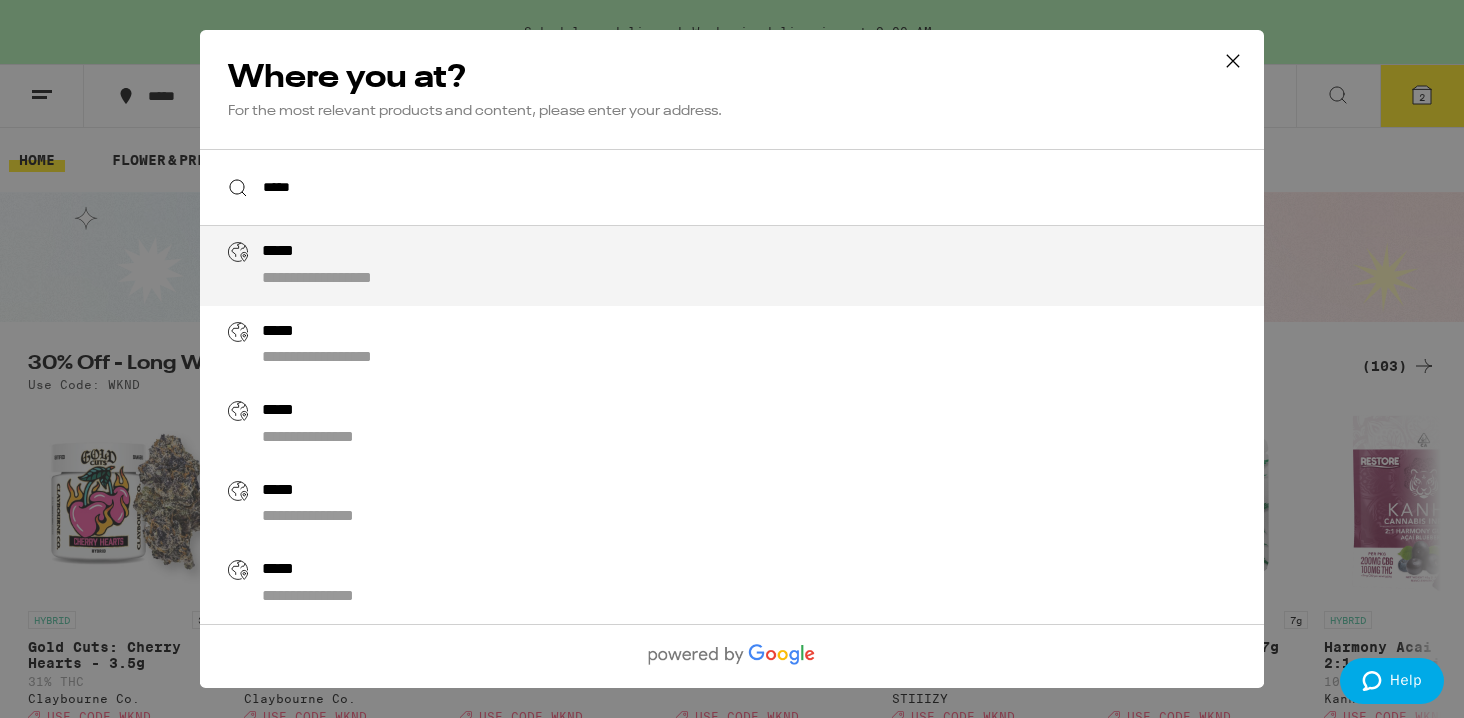 type on "*****" 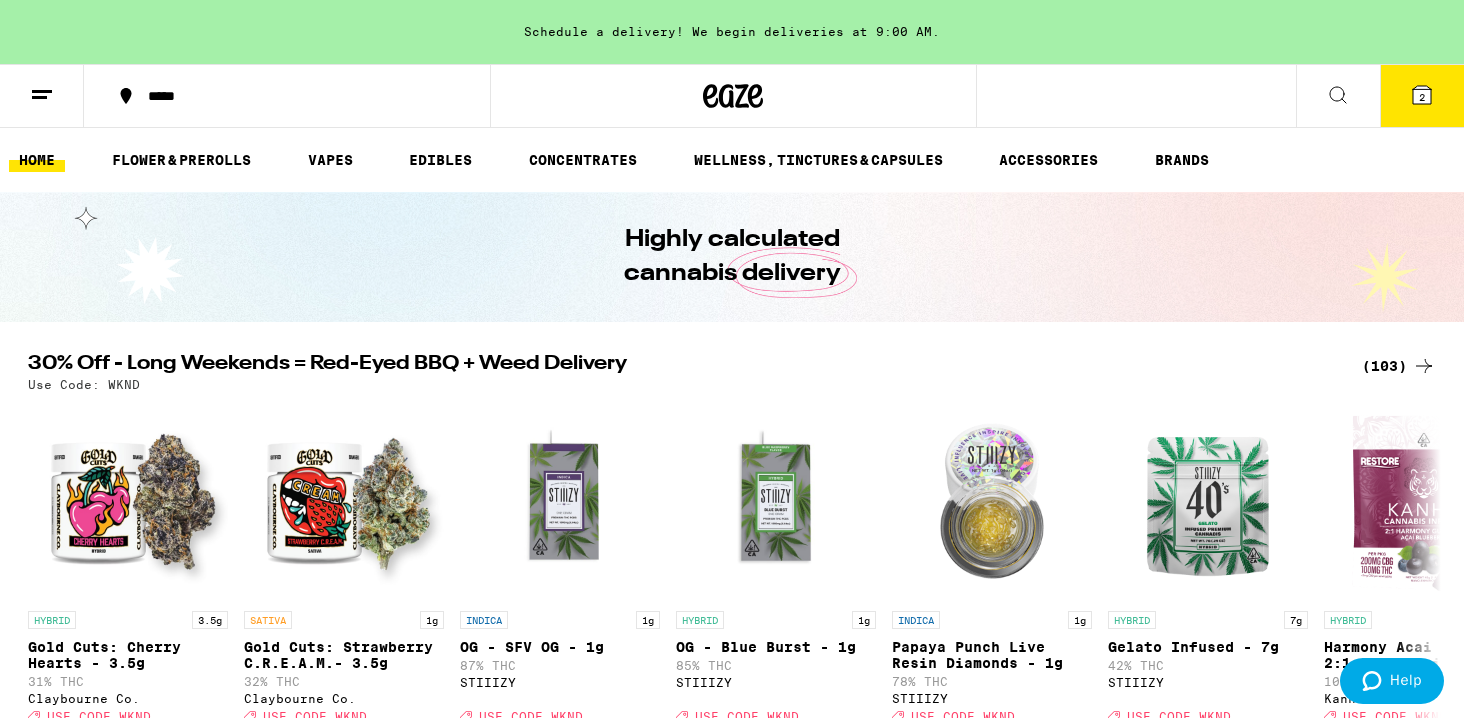 click on "2" at bounding box center (1422, 96) 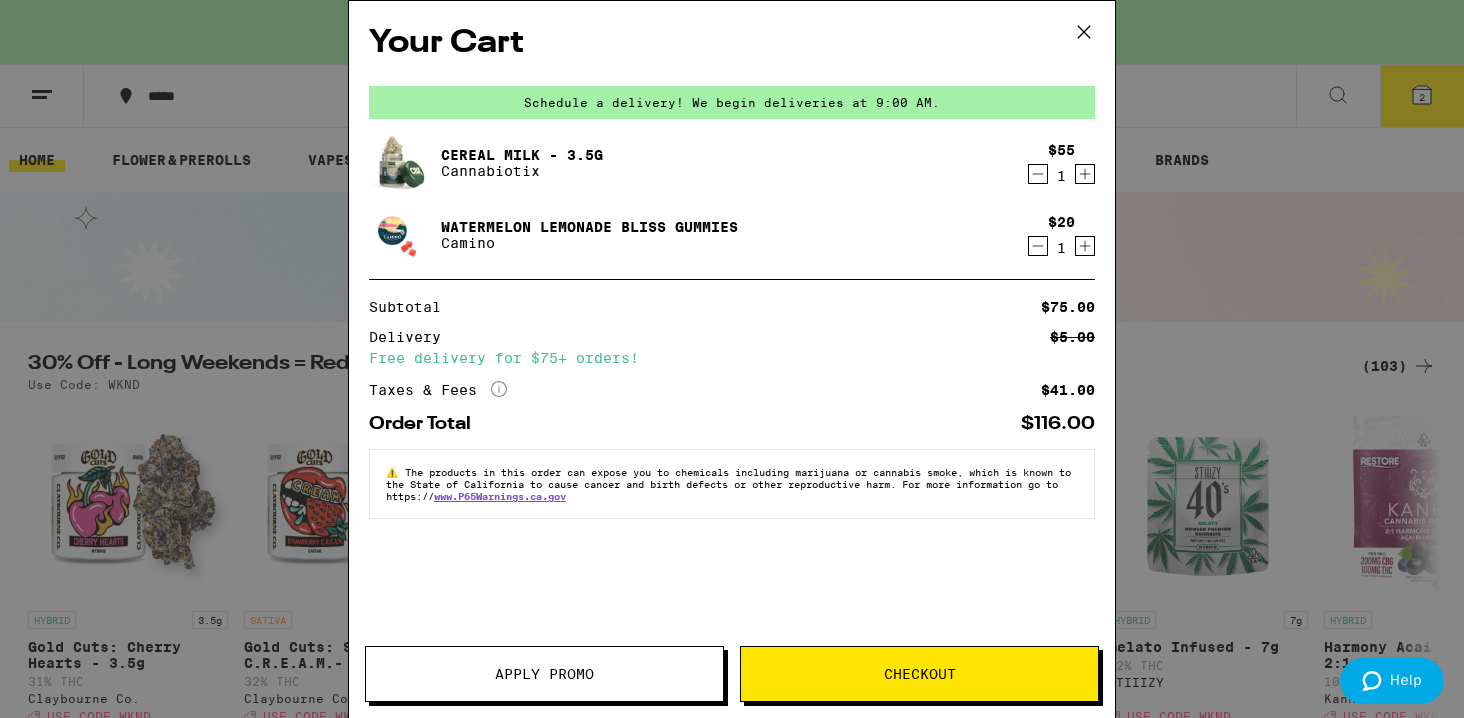 click at bounding box center [1038, 174] 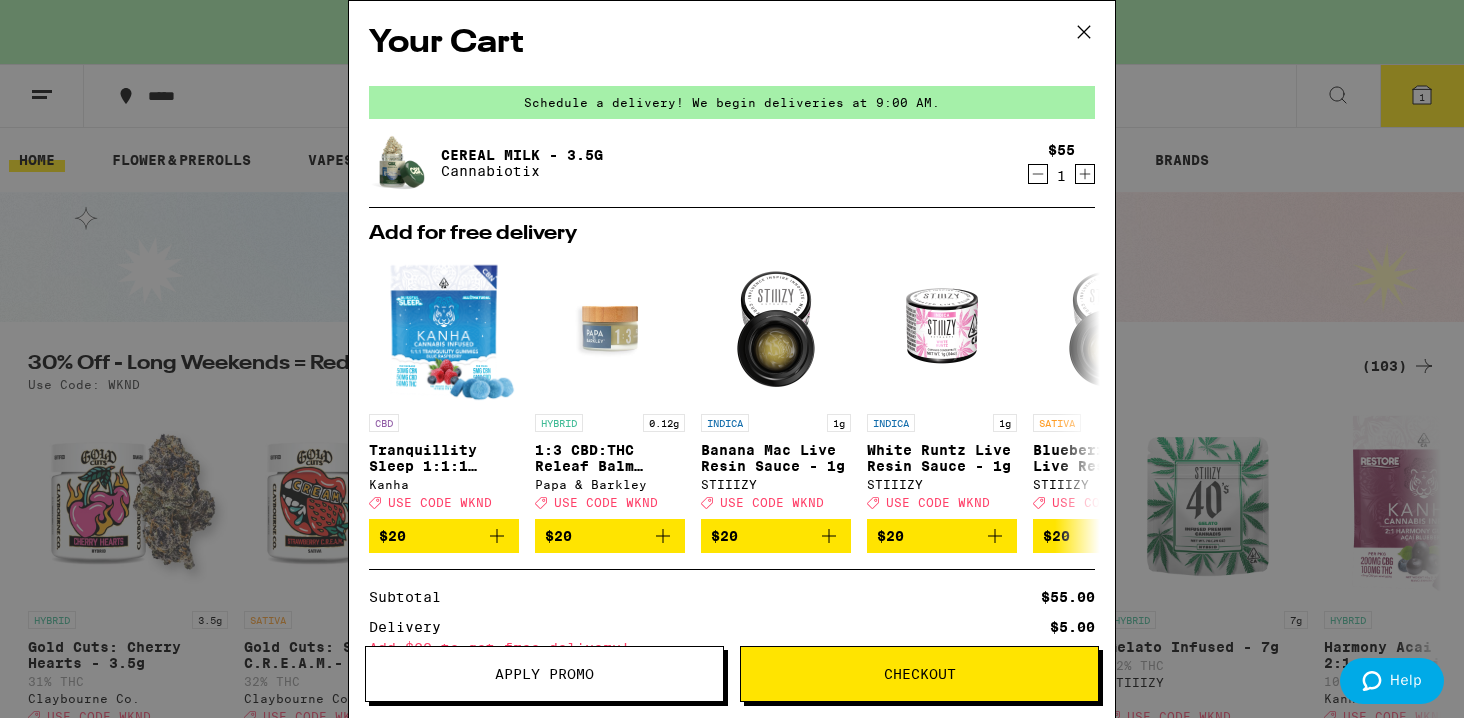 click at bounding box center [1084, 32] 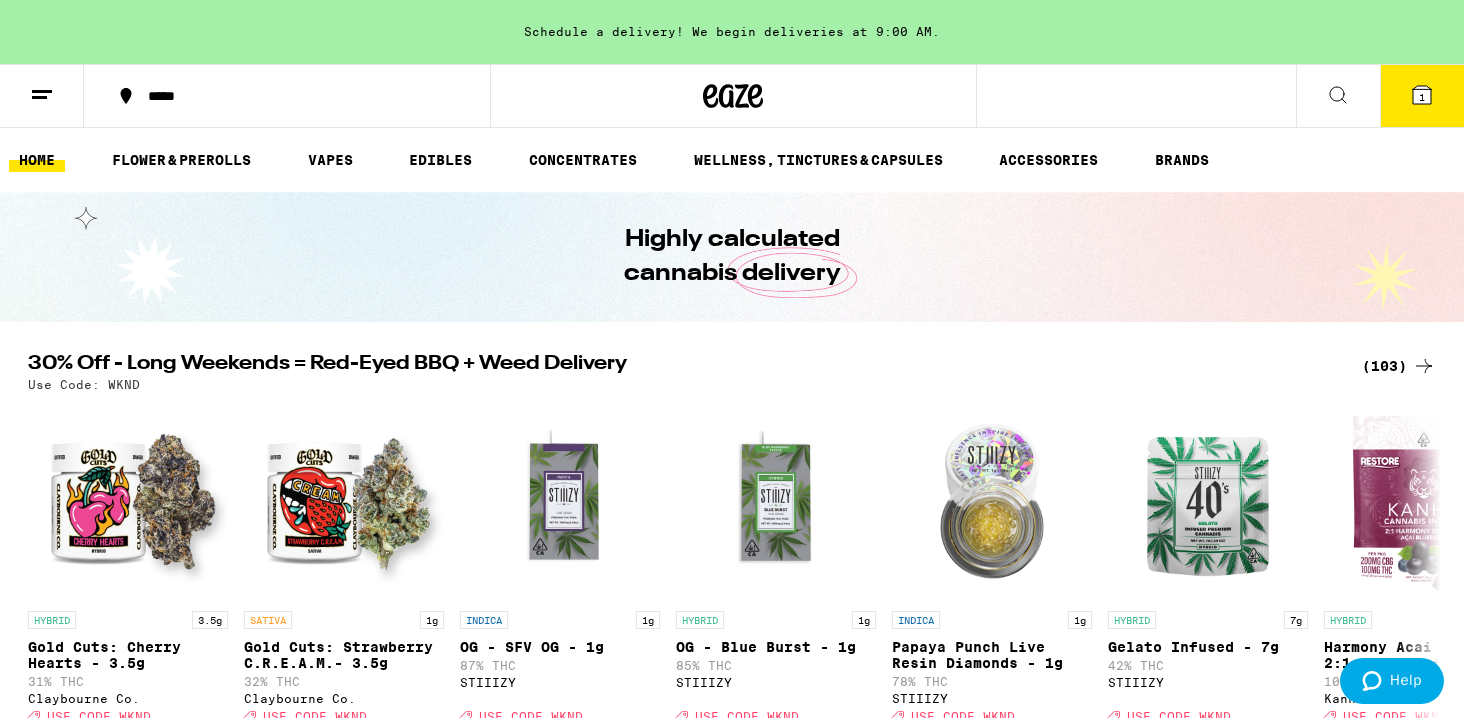 scroll, scrollTop: 0, scrollLeft: 0, axis: both 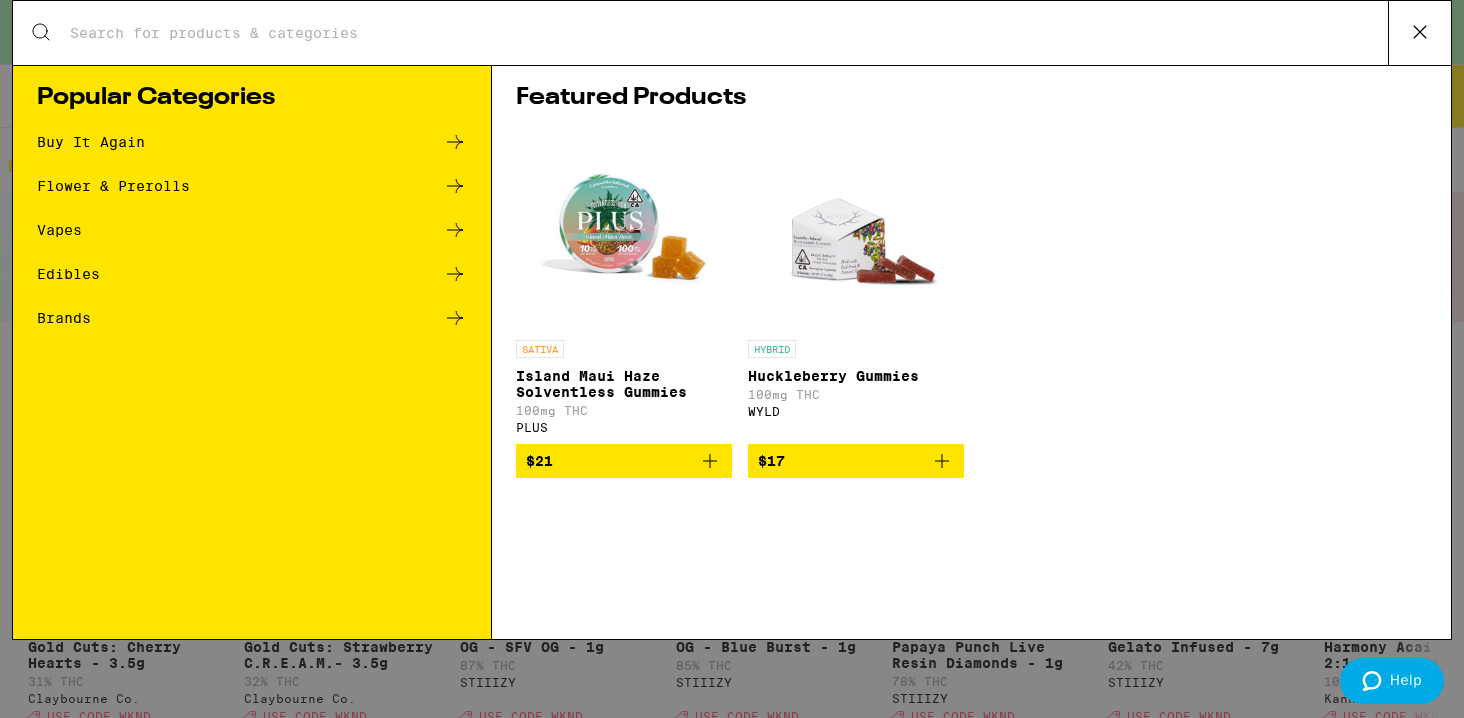 click on "Search for Products" at bounding box center [728, 33] 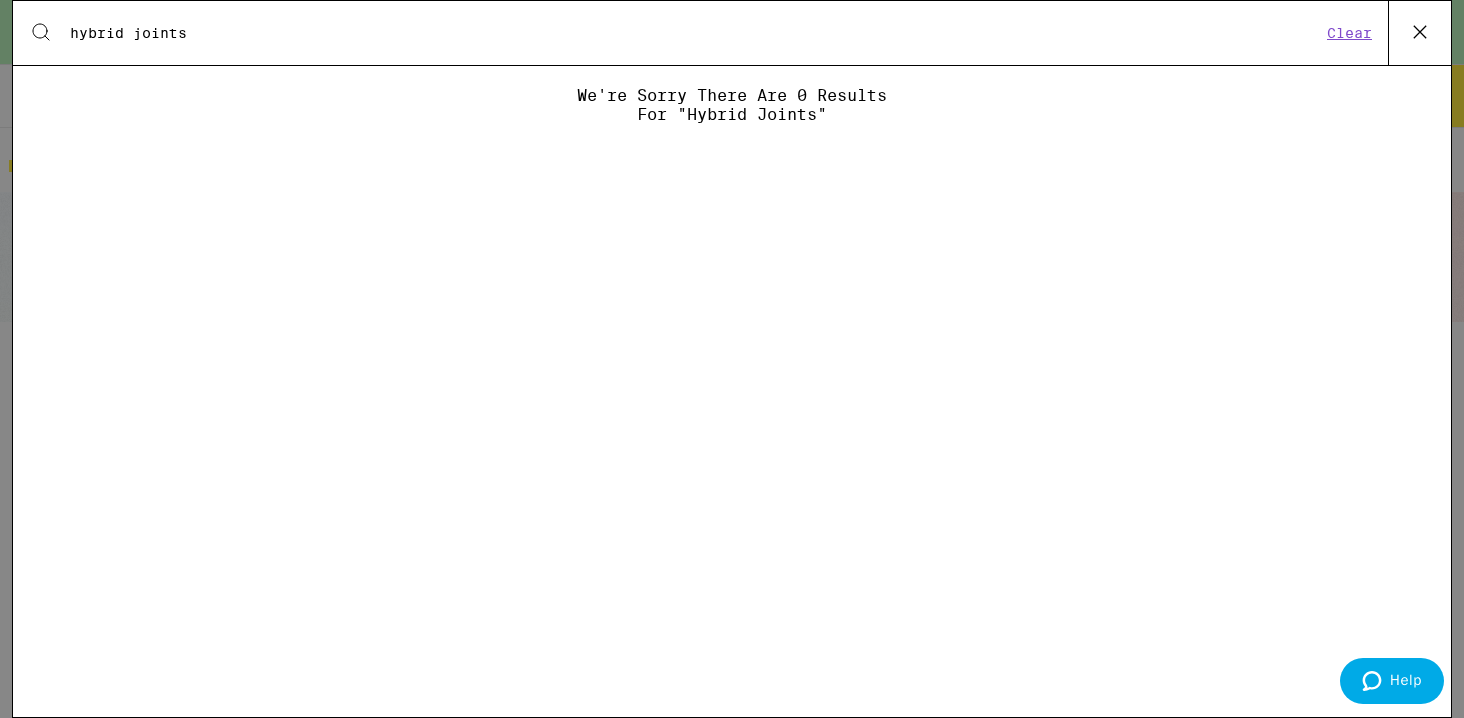 type on "hybrid joints" 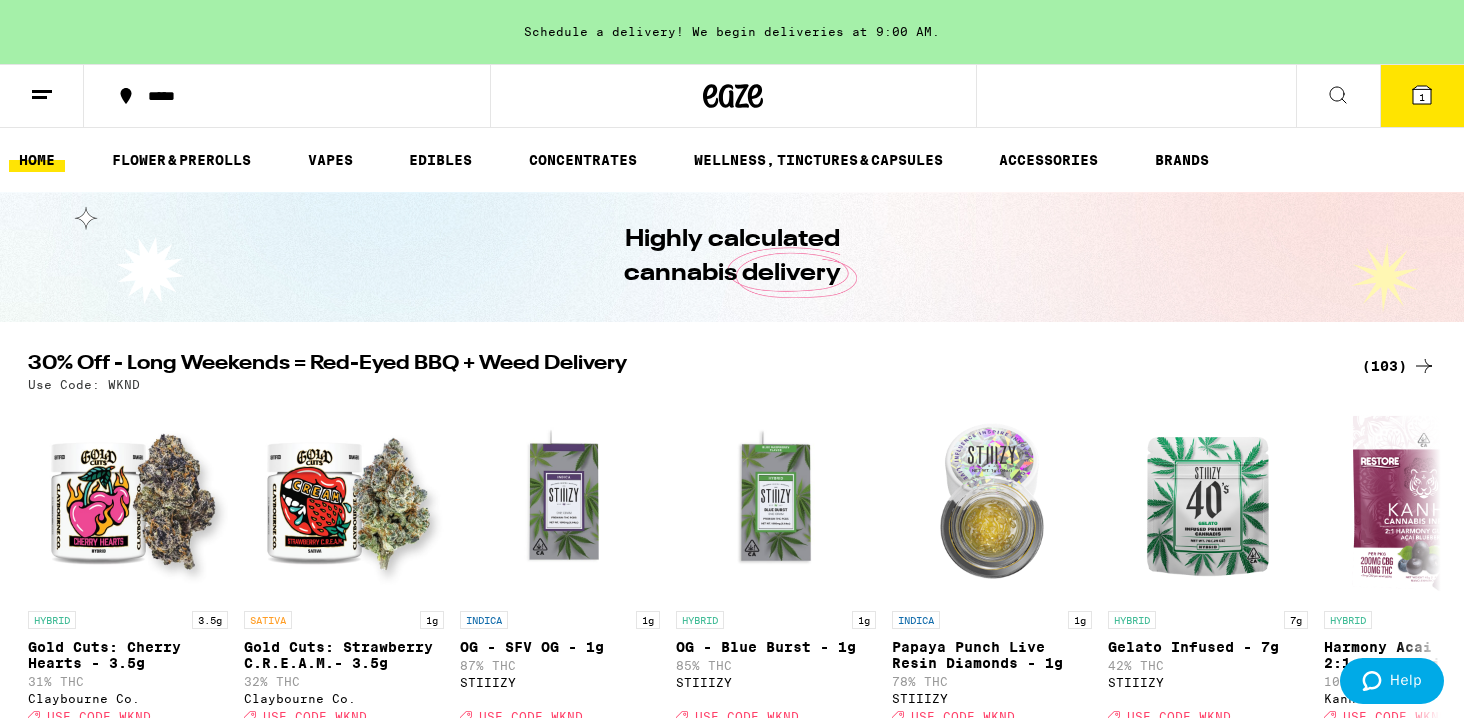 click at bounding box center [1338, 96] 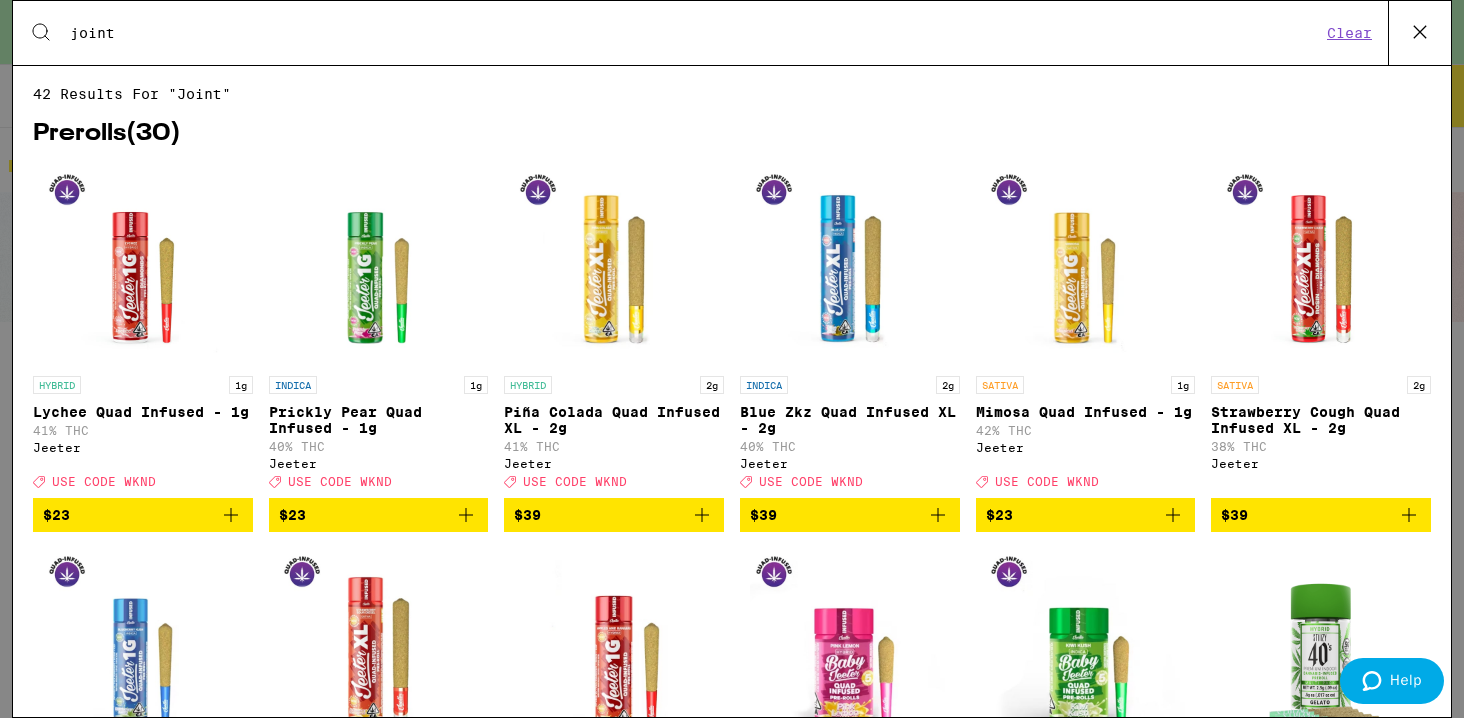 type on "joint" 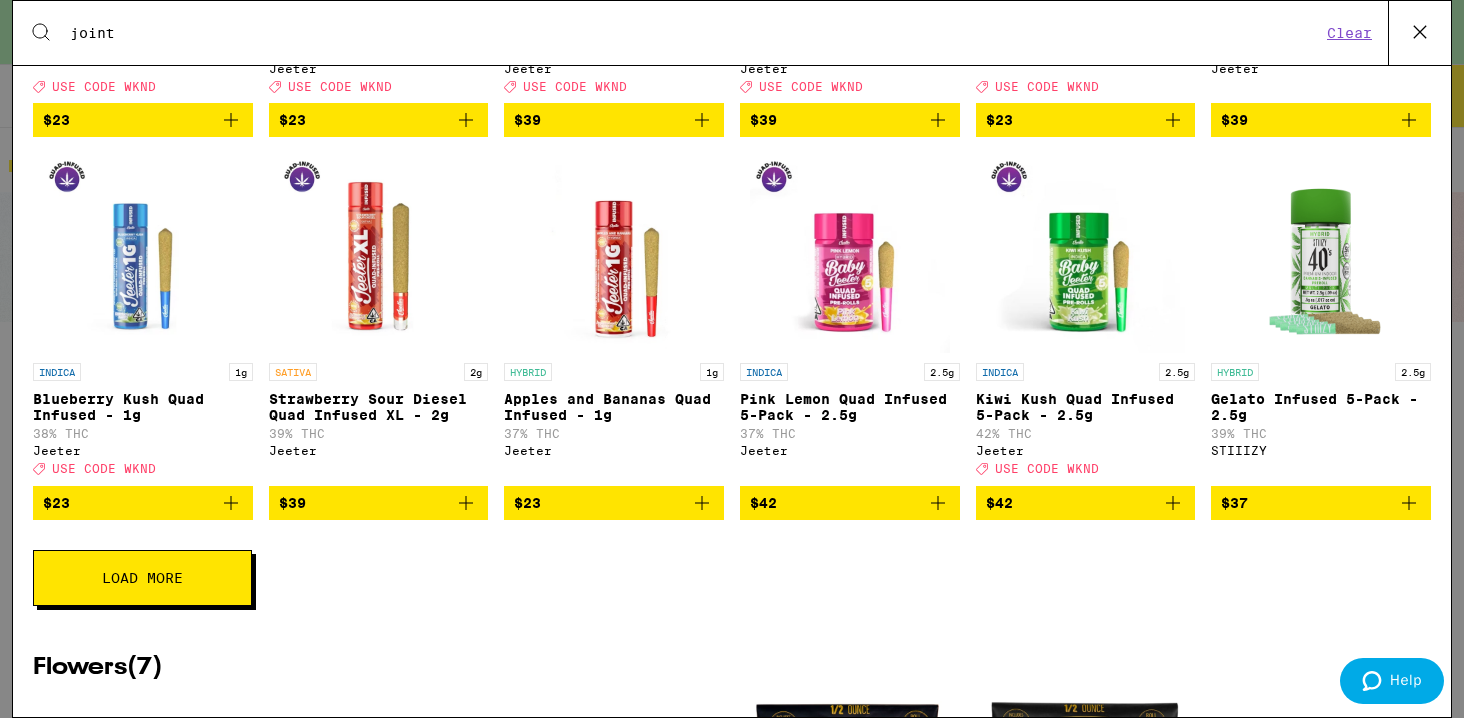 scroll, scrollTop: 687, scrollLeft: 0, axis: vertical 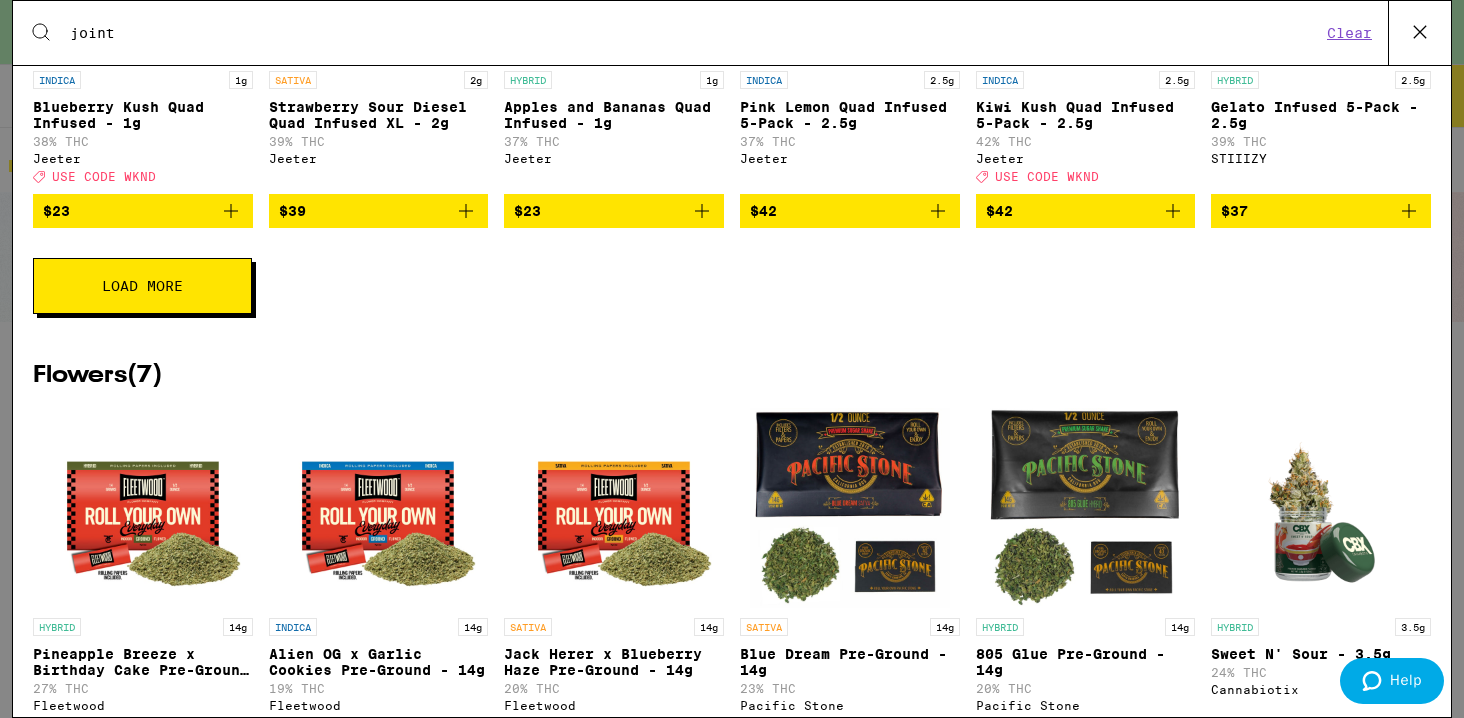 click on "Load More" at bounding box center (142, 286) 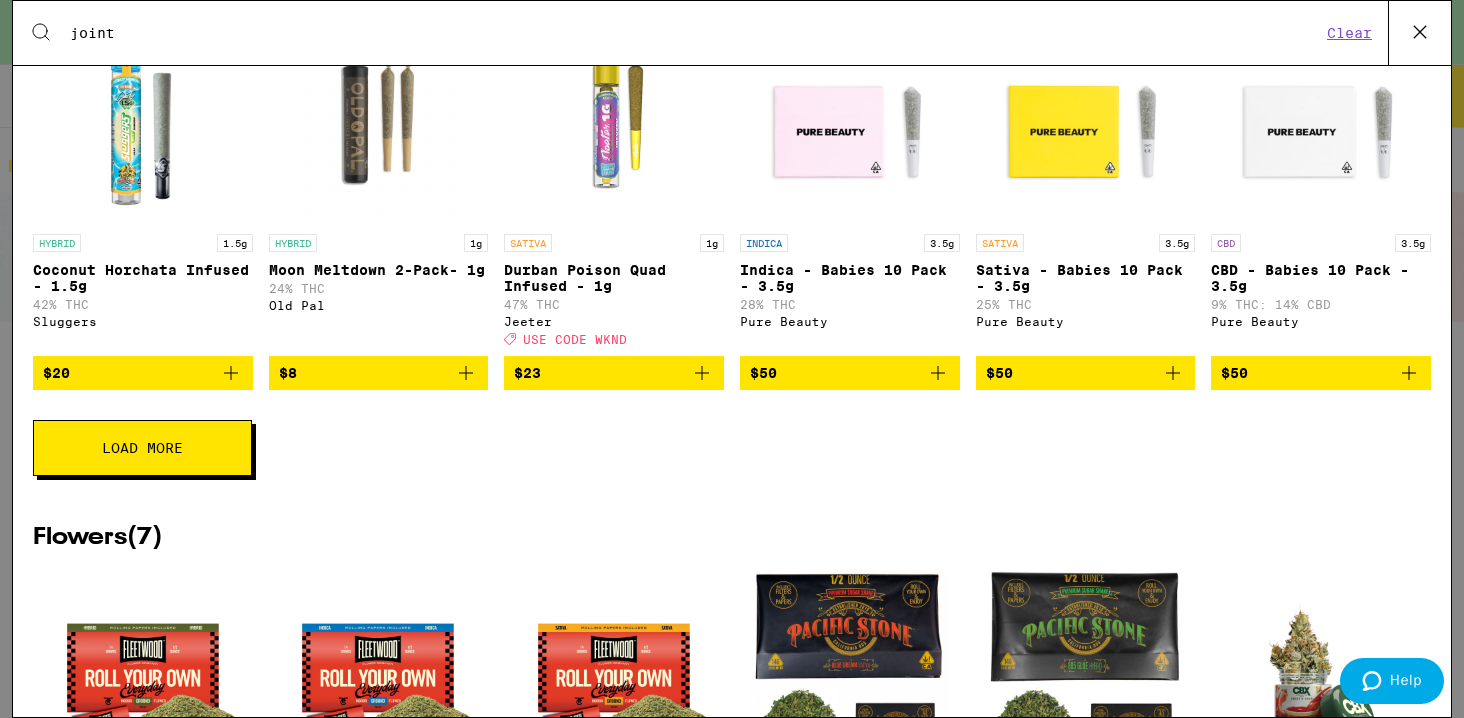 scroll, scrollTop: 1343, scrollLeft: 0, axis: vertical 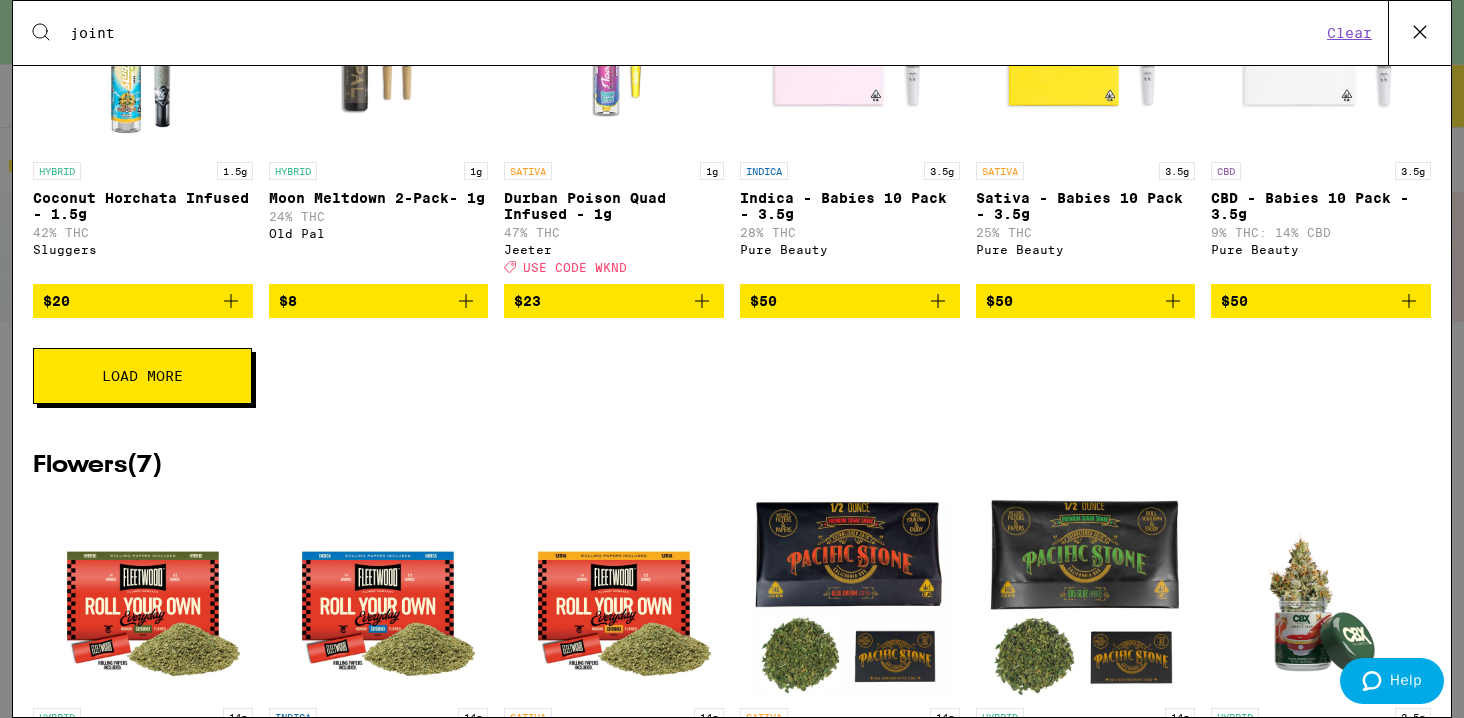 click on "Load More" at bounding box center [142, 376] 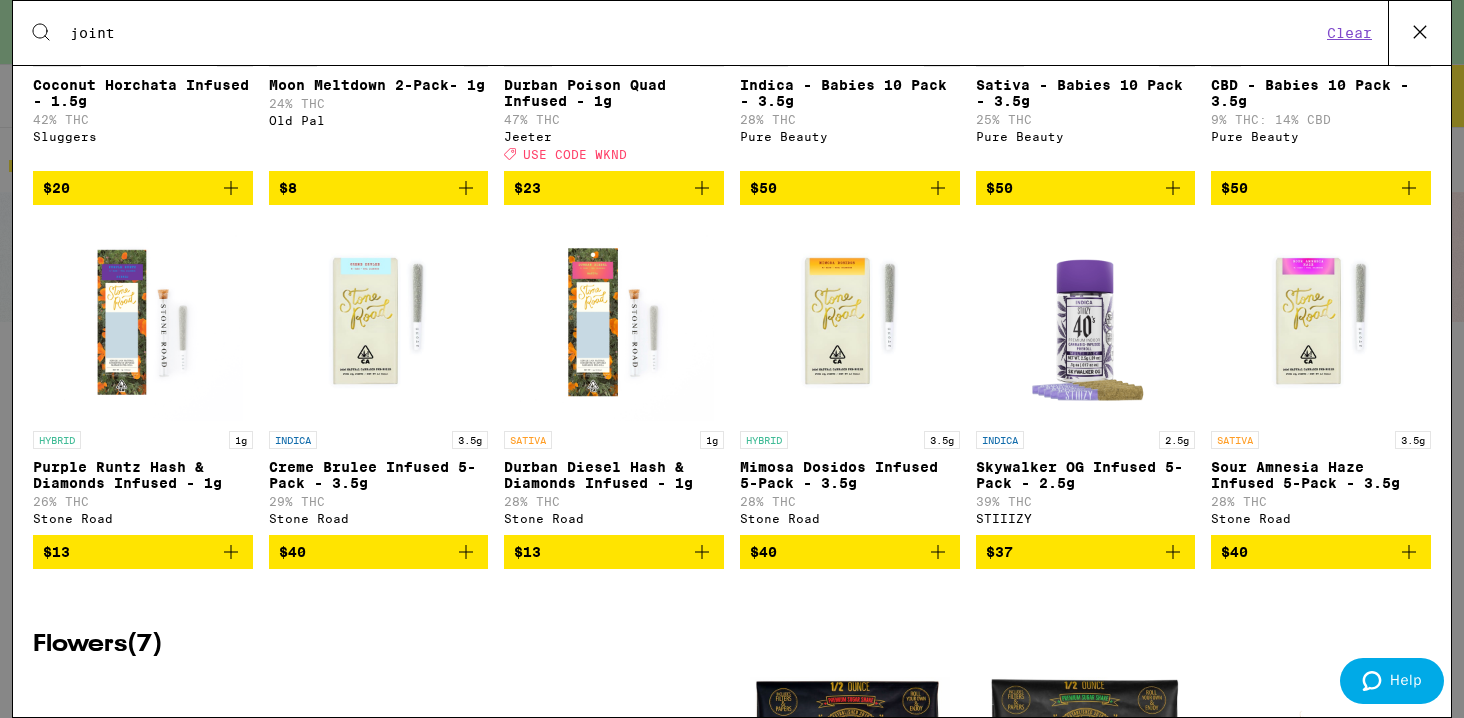 scroll, scrollTop: 1462, scrollLeft: 0, axis: vertical 